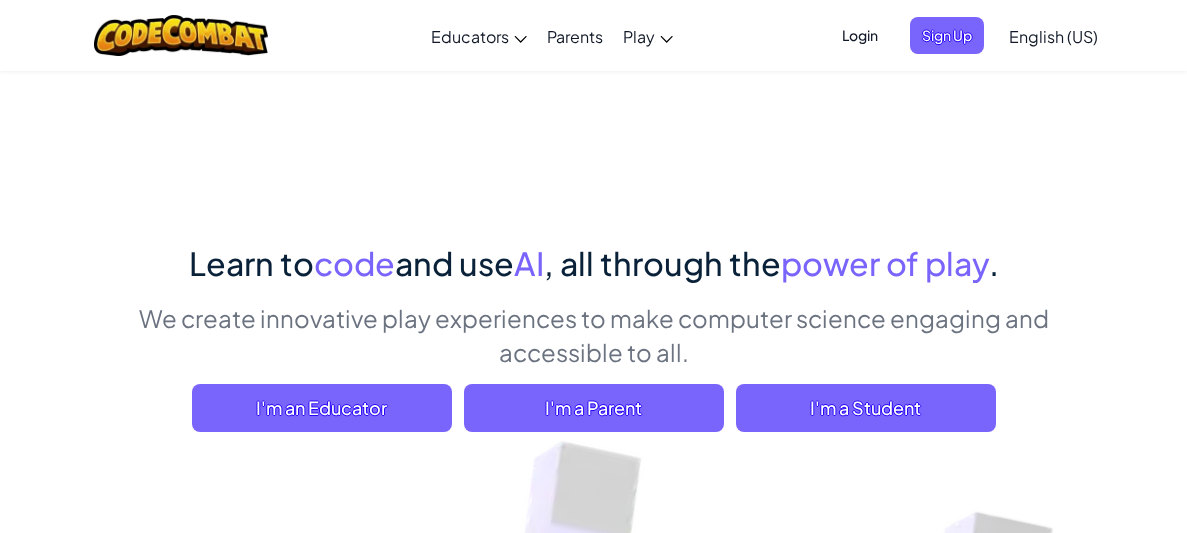scroll, scrollTop: 0, scrollLeft: 0, axis: both 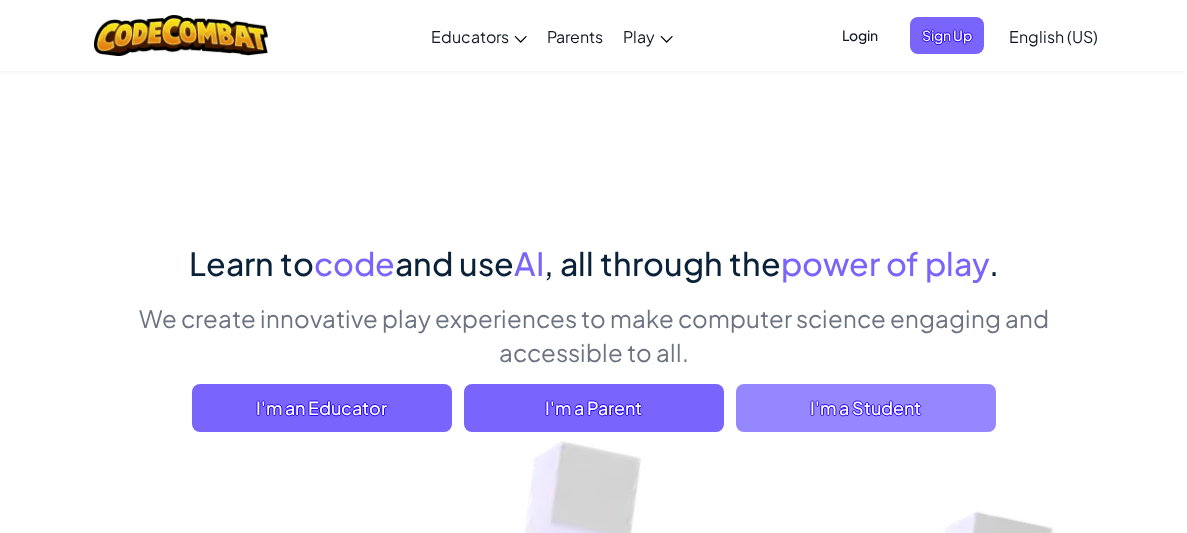 click on "I'm a Student" at bounding box center (866, 408) 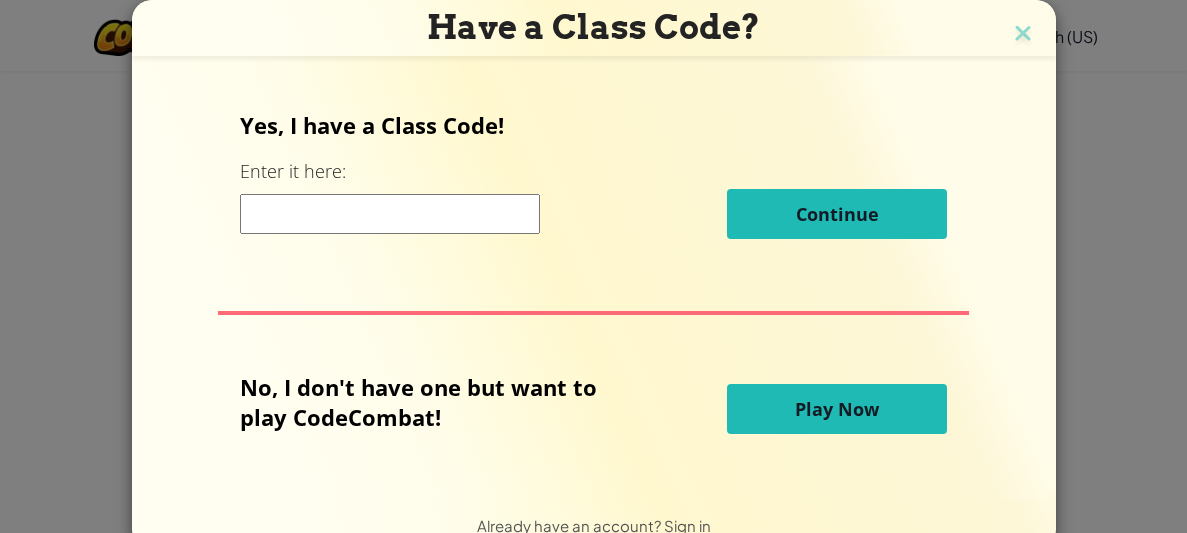 click on "Play Now" at bounding box center (837, 409) 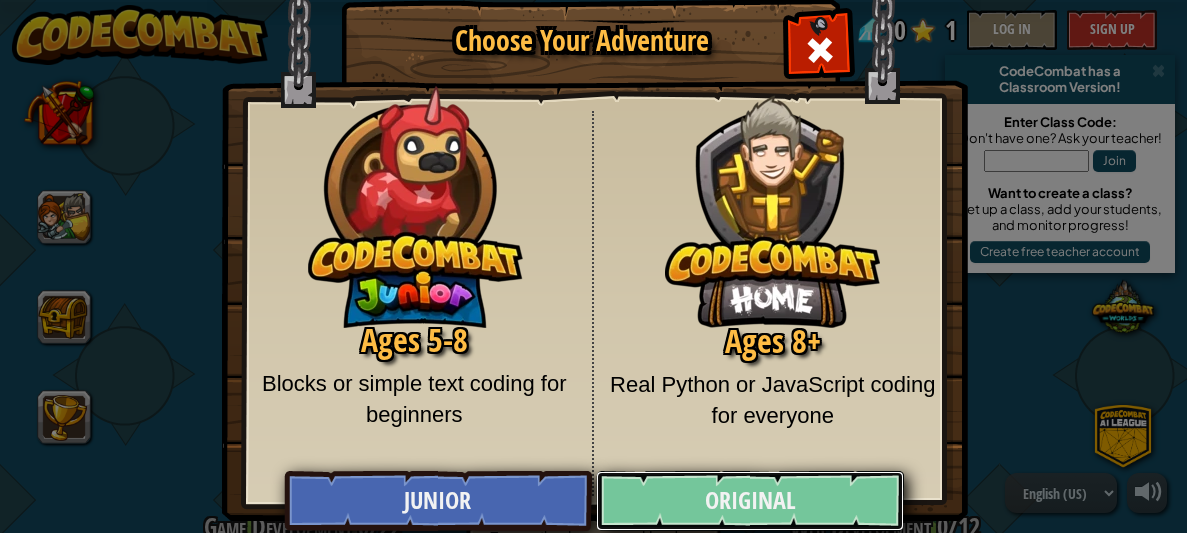 click on "Original" at bounding box center [750, 501] 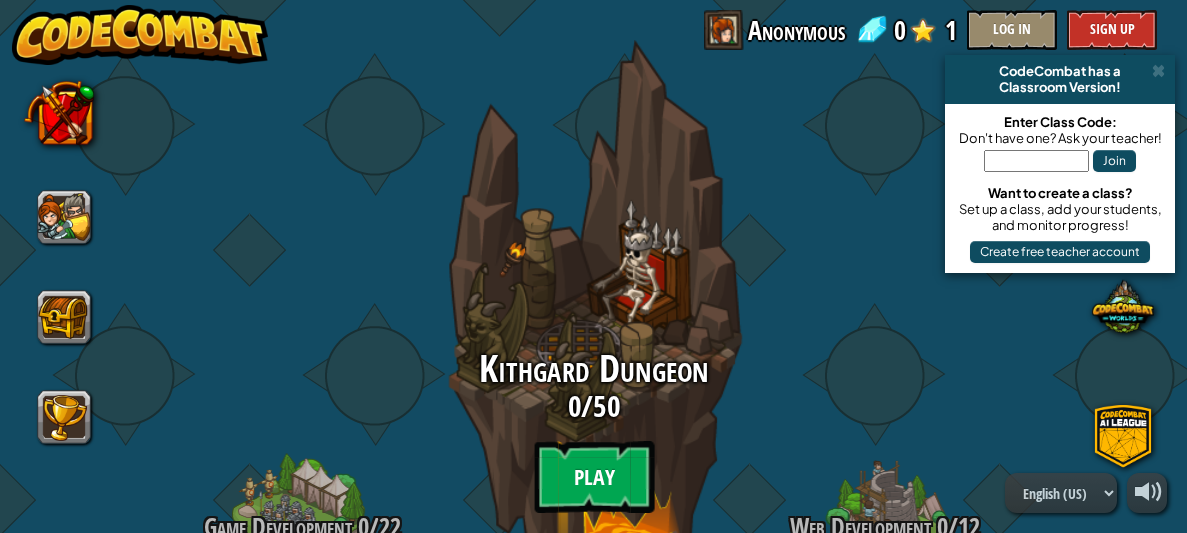 click on "Play" at bounding box center (594, 477) 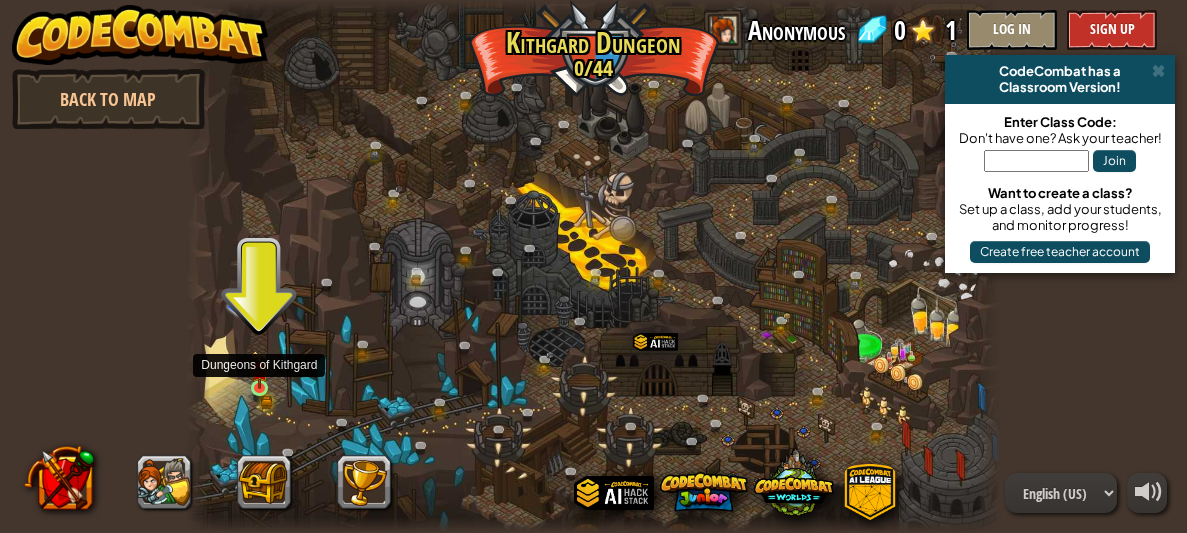 click at bounding box center [260, 370] 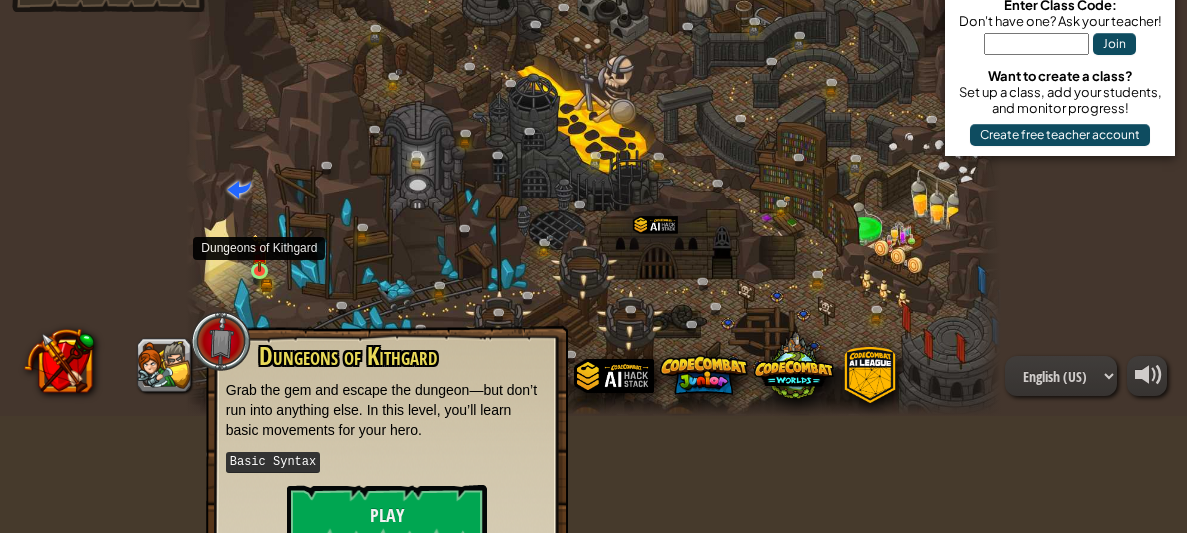 scroll, scrollTop: 119, scrollLeft: 0, axis: vertical 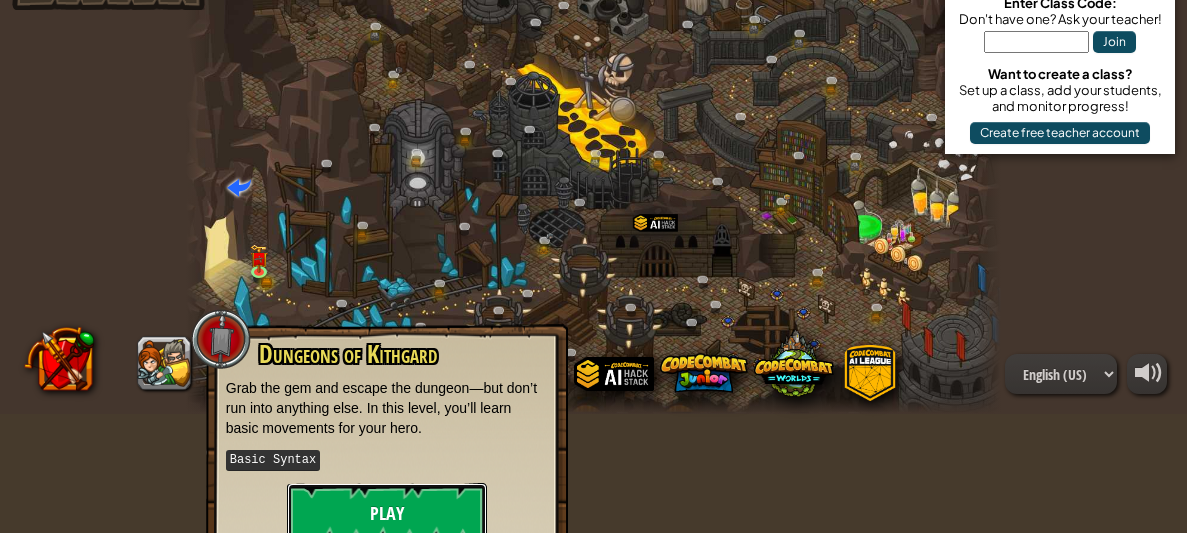 click on "Play" at bounding box center (387, 513) 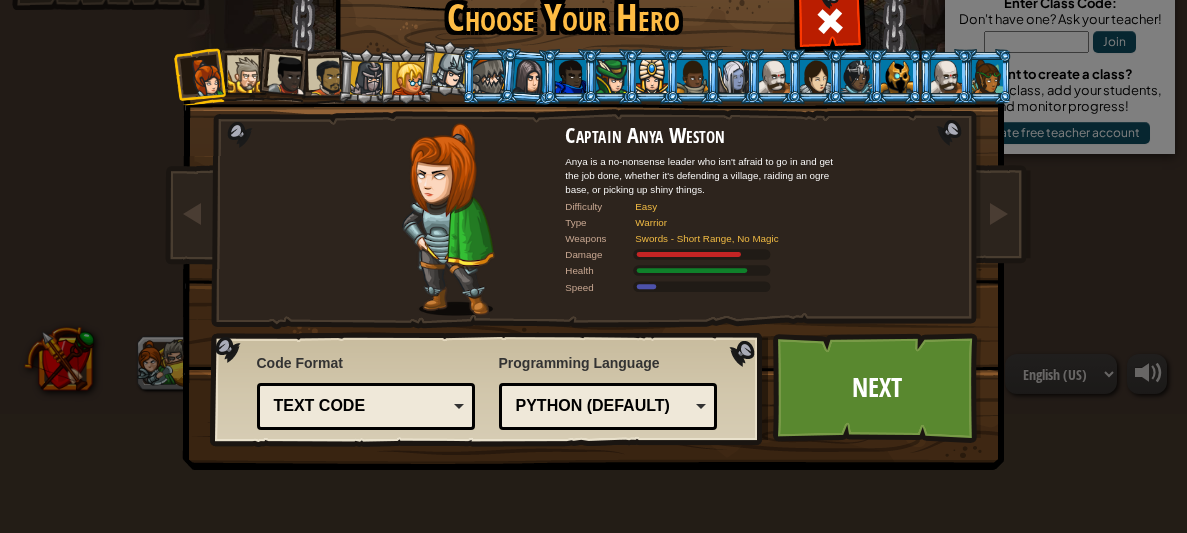 click at bounding box center (651, 76) 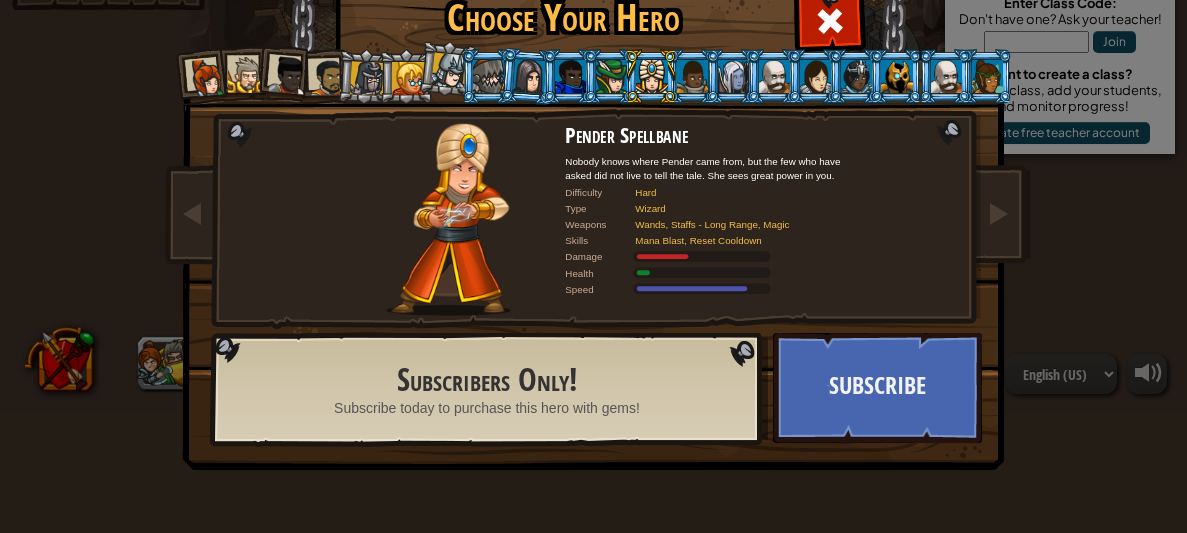 click at bounding box center [733, 76] 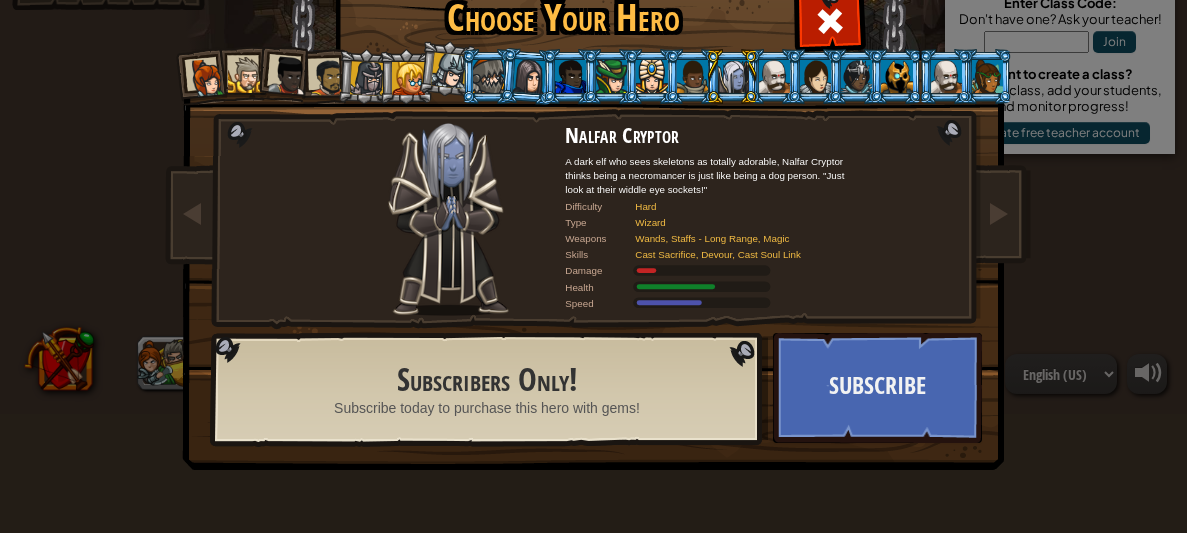 click at bounding box center [774, 76] 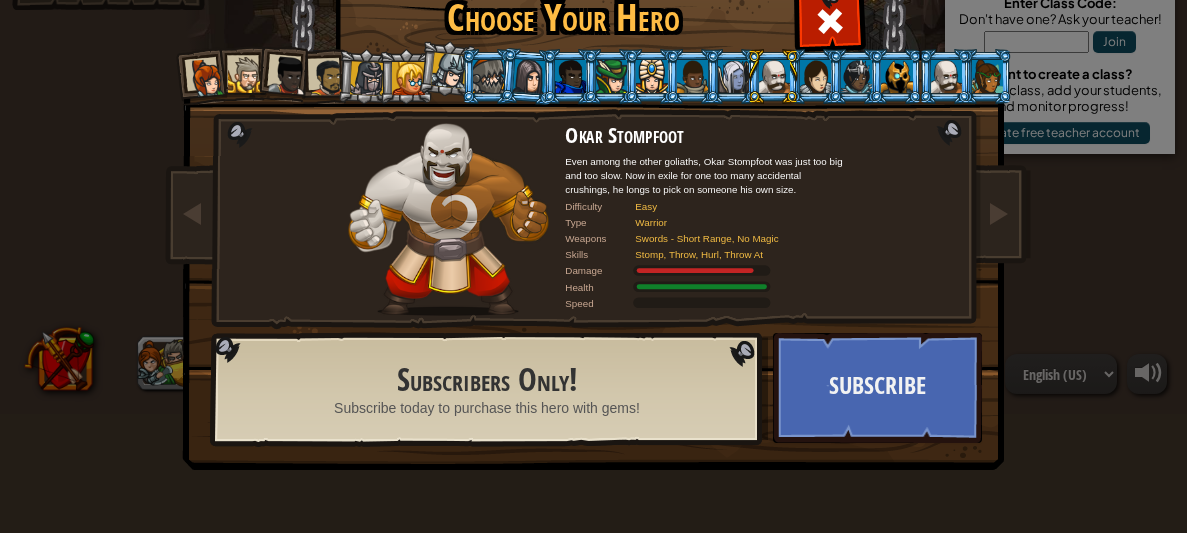 click at bounding box center [529, 76] 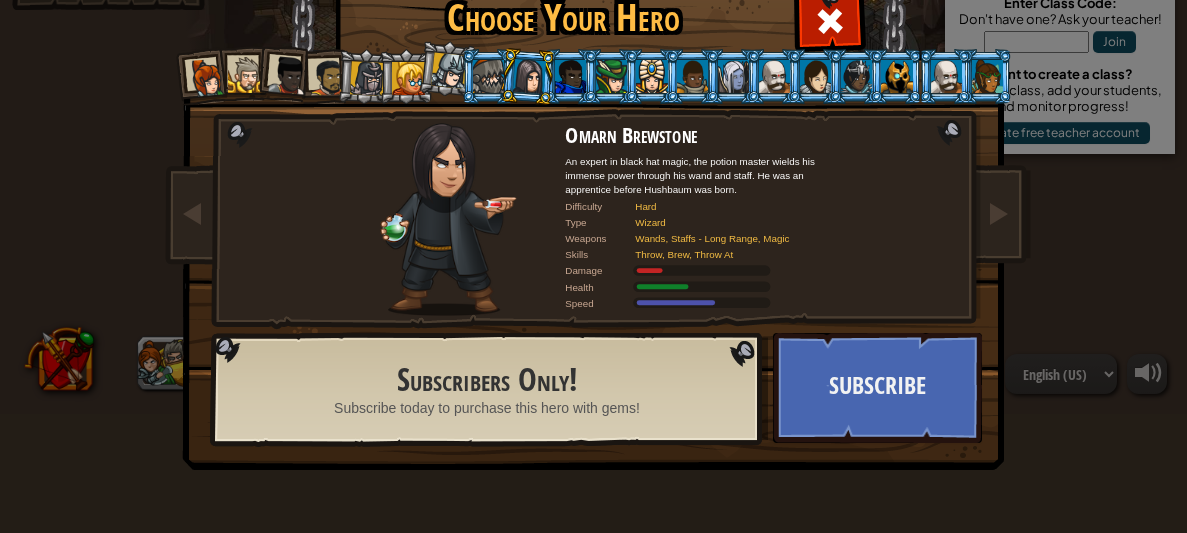 click at bounding box center (815, 76) 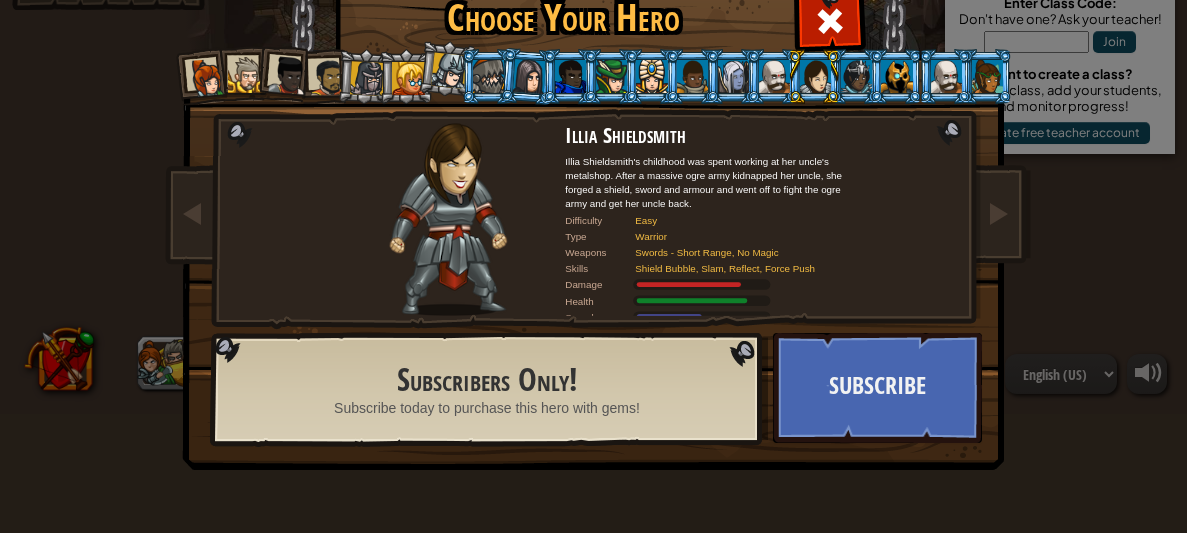 click at bounding box center [692, 76] 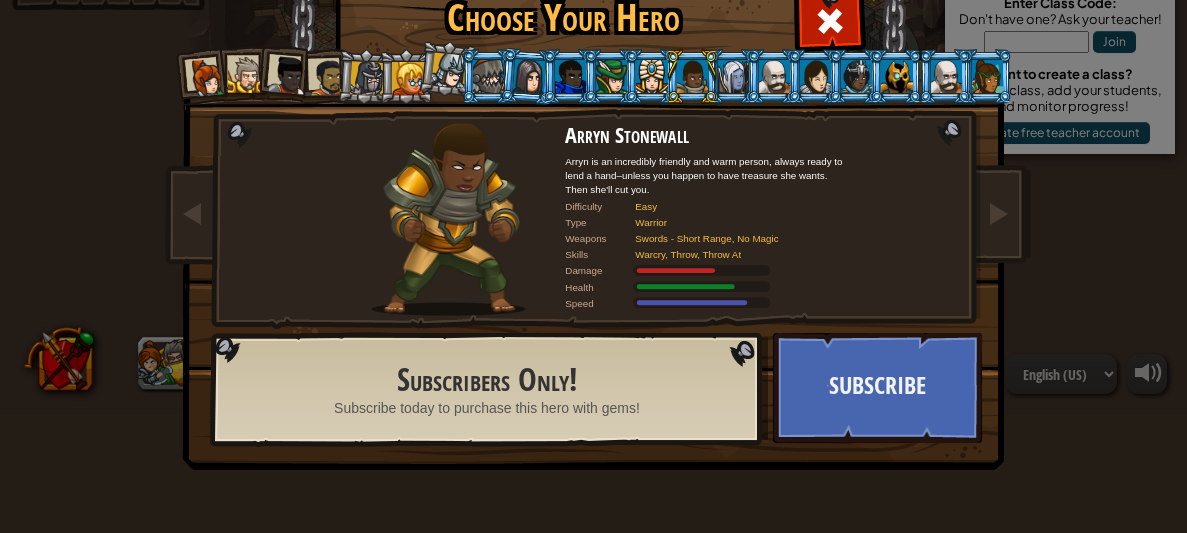 click at bounding box center (651, 76) 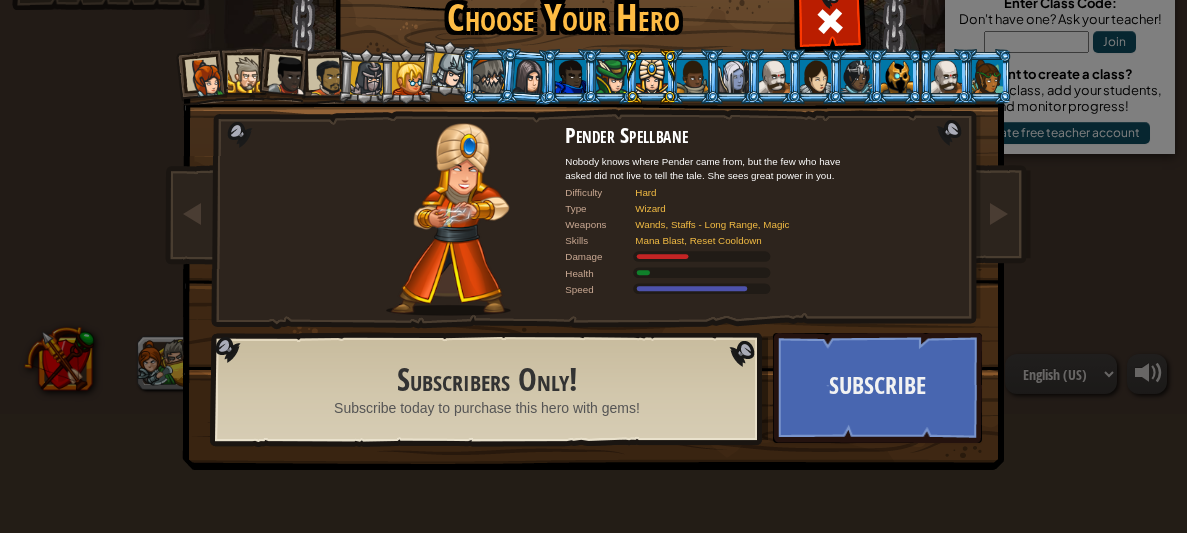 click at bounding box center (987, 76) 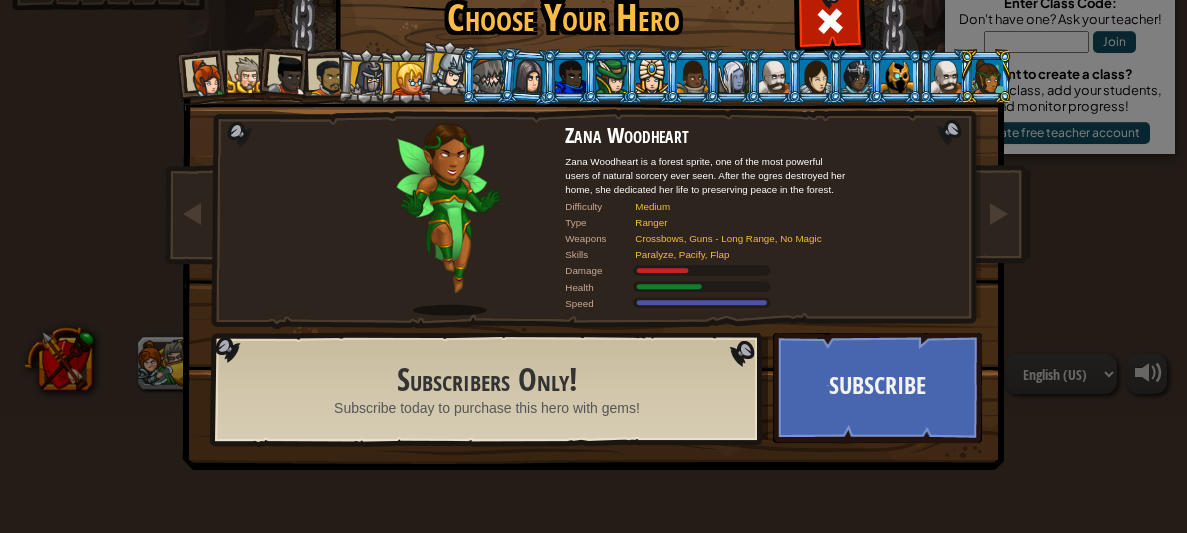 click at bounding box center [488, 76] 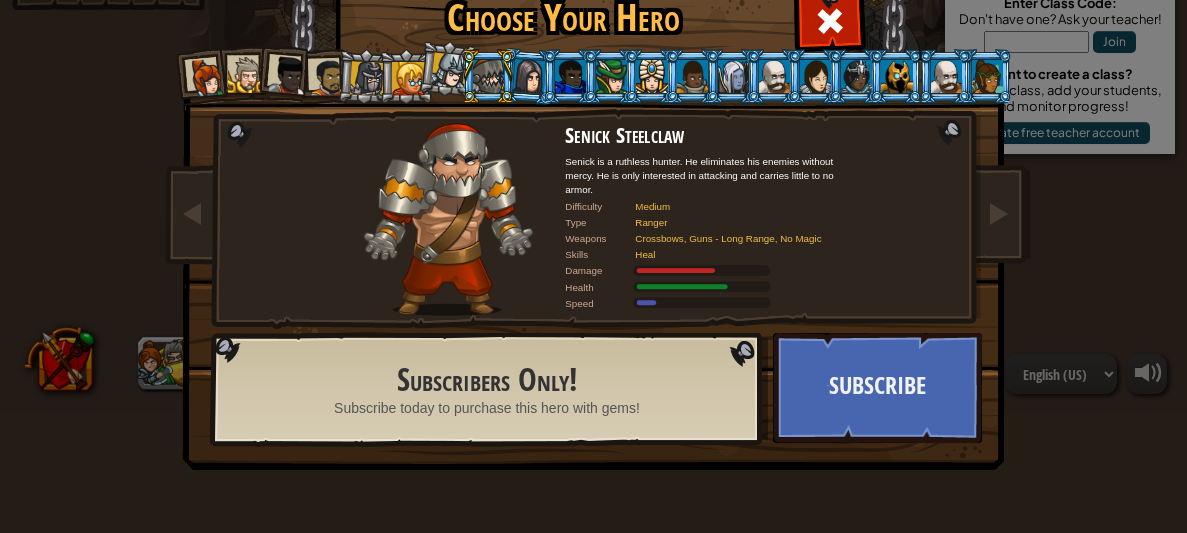 click at bounding box center [446, 68] 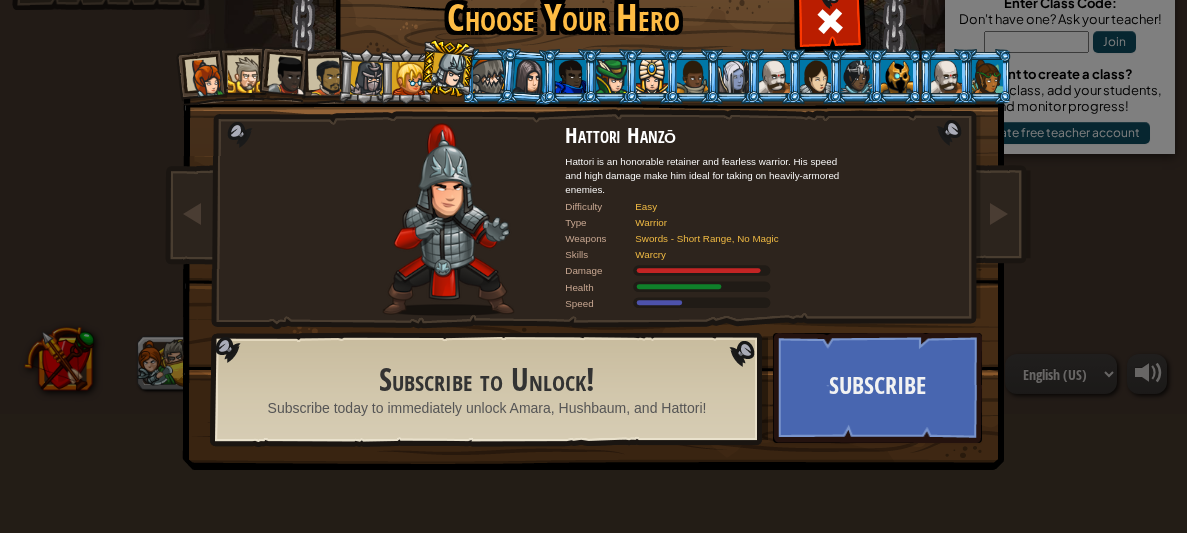 click at bounding box center (651, 76) 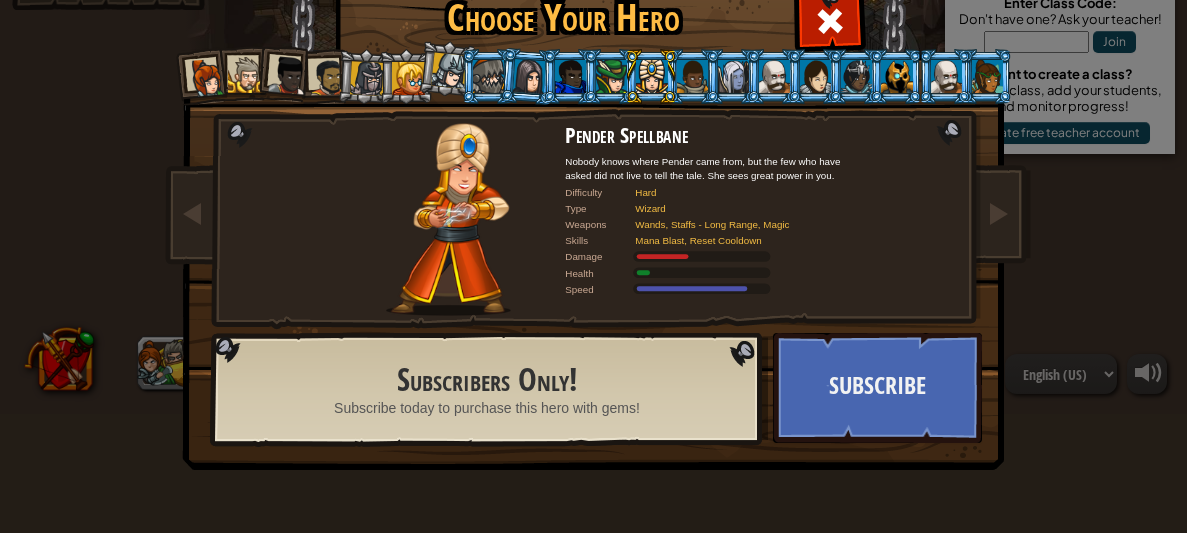 click at bounding box center [611, 76] 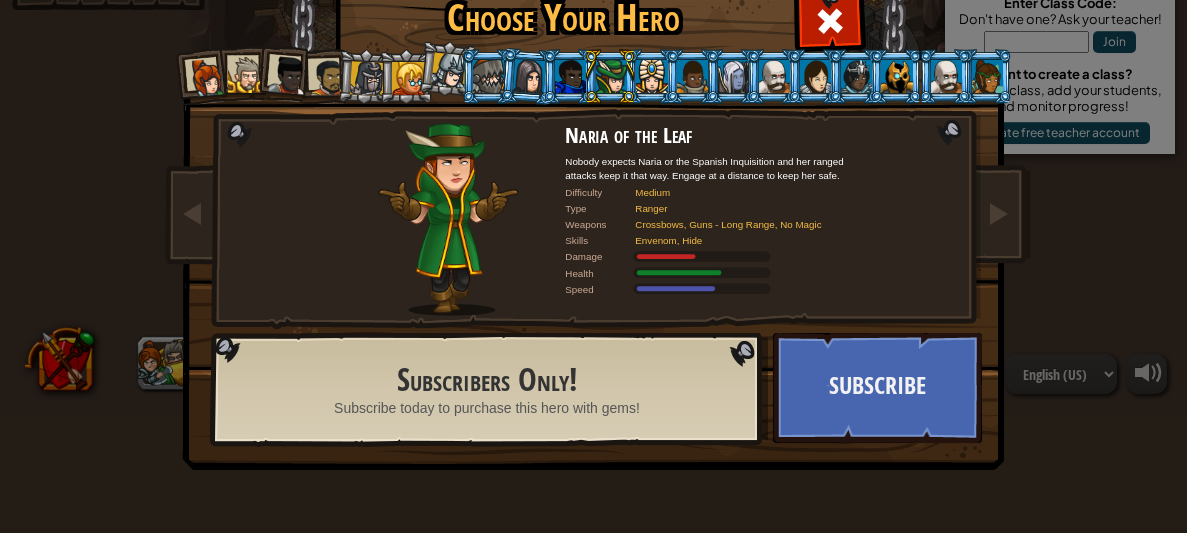 click on "Captain Anya Weston Anya is a no-nonsense leader who isn't afraid to go in and get the job done, whether it's defending a village, raiding an ogre base, or picking up shiny things. Difficulty Easy Type Warrior Weapons Swords - Short Range, No Magic Damage Health Speed Sir Tharin Thunderfist A mighty warrior. Tharin loves just three things: exploring, building stuff, and combat. He's tough but slow. Difficulty Easy Type Warrior Weapons Swords - Short Range, No Magic Damage Health Speed Lady Ida Justheart Lady Ida Justheart is a champion of the people, questing for justice across all the lands. No one knows what she does in her spare time. Difficulty Easy Type Warrior Weapons Swords - Short Range, No Magic Damage Health Speed Alejandro the Duelist Alejandro travels across the world, seeking out challenges to test his skills with his impractically gigantic sword and tiny shield. Difficulty Easy Type Warrior Weapons Swords - Short Range, No Magic Damage Health Speed Amara Arrowhead Difficulty Medium Type Ranger" at bounding box center [594, 257] 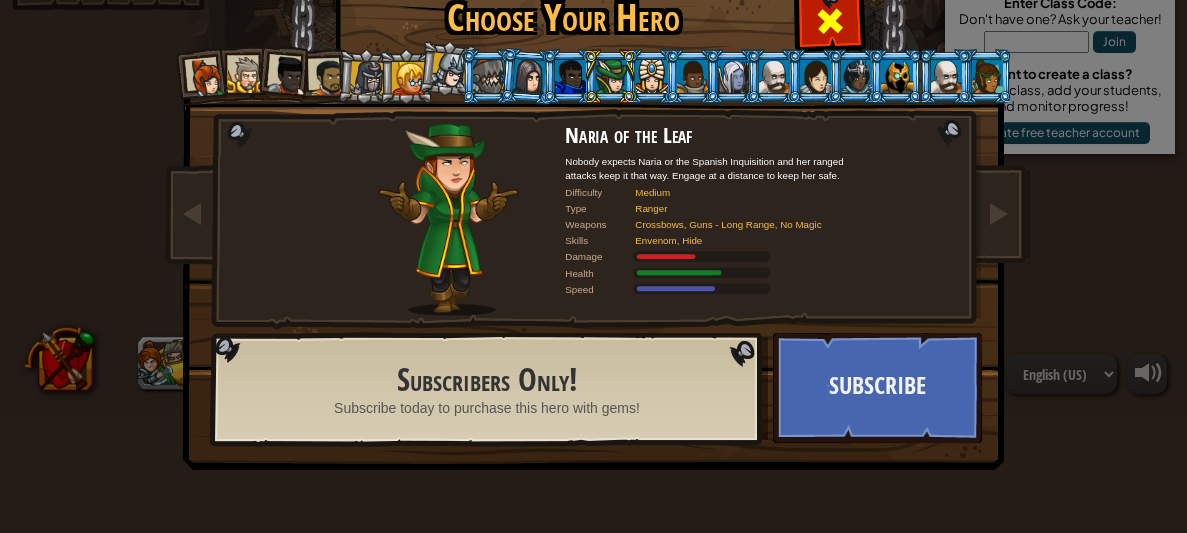 click at bounding box center [830, 21] 